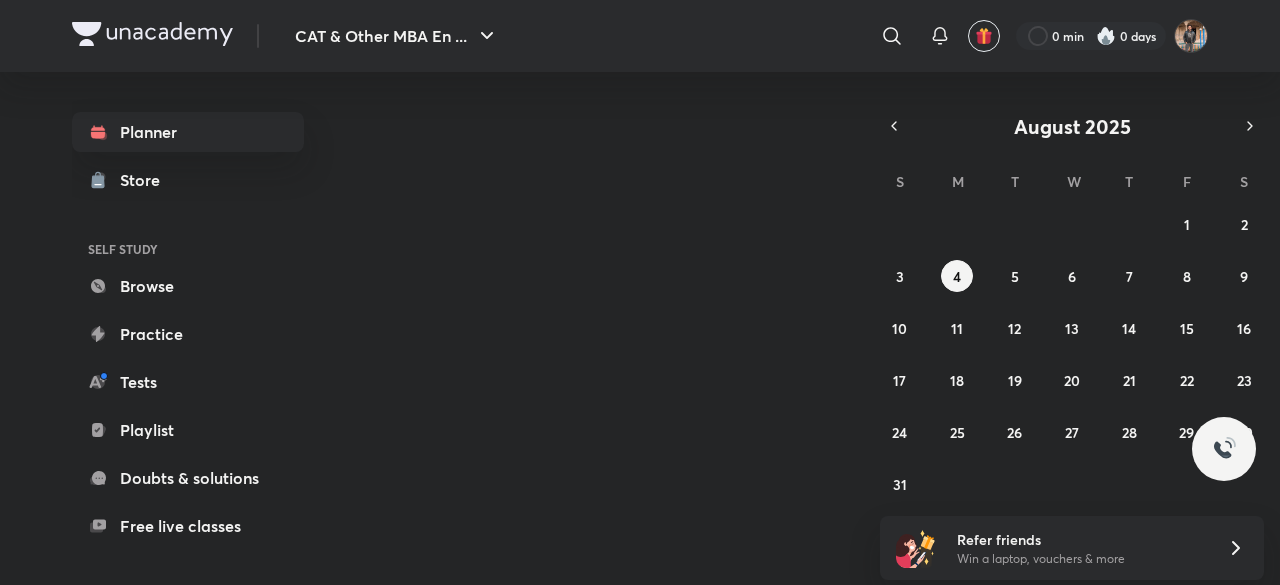 scroll, scrollTop: 0, scrollLeft: 0, axis: both 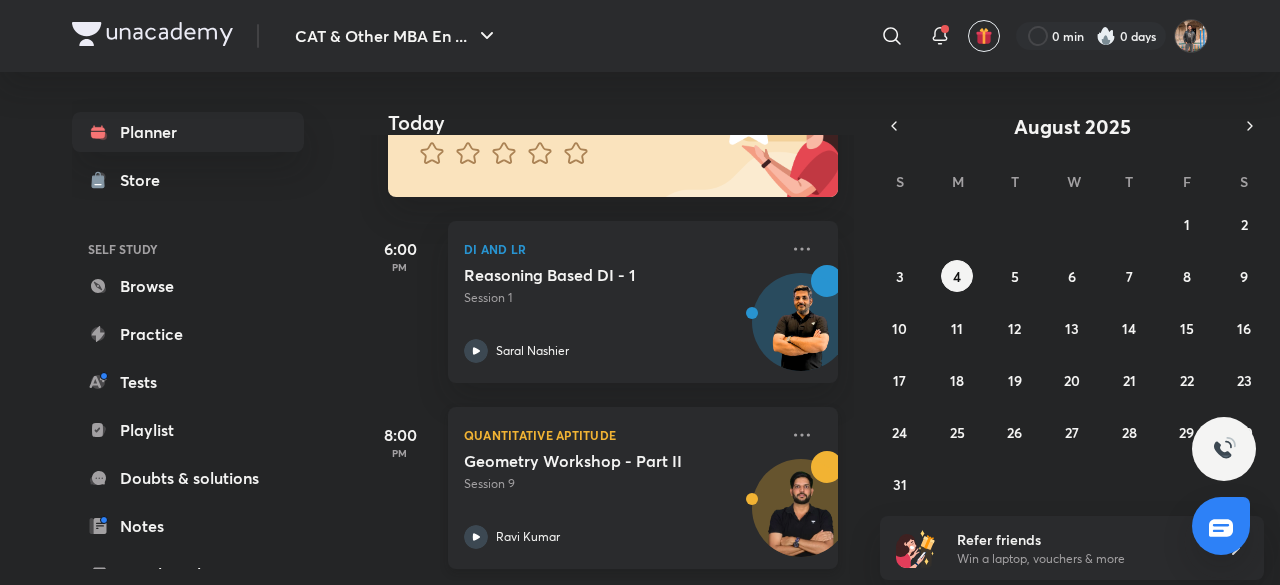 click on "Session 9" at bounding box center (621, 484) 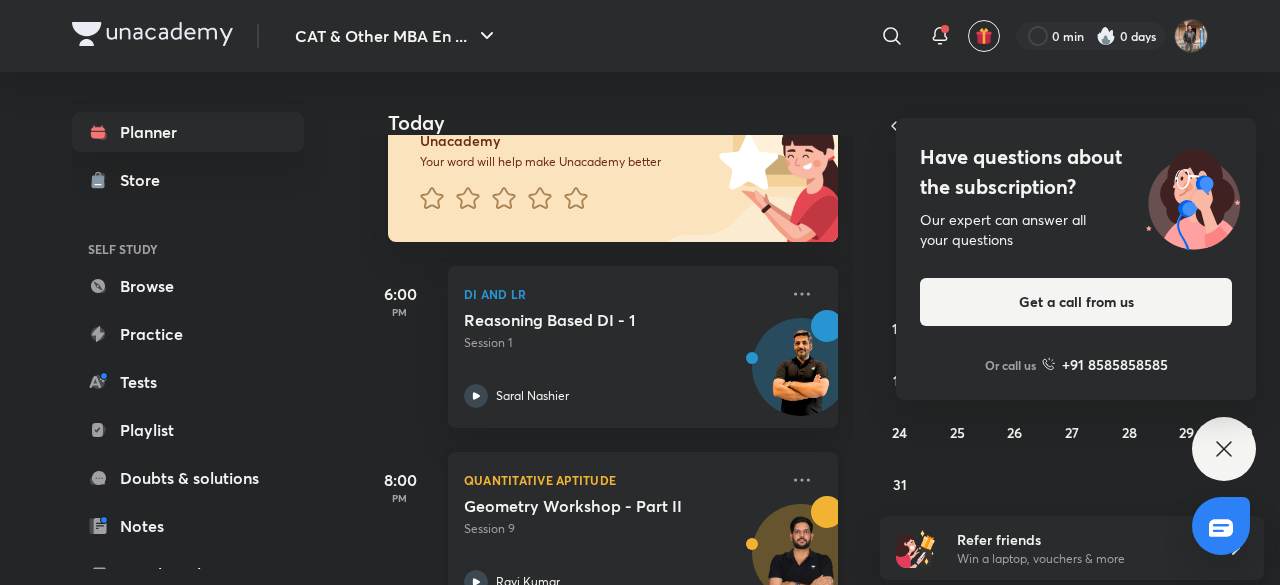 scroll, scrollTop: 230, scrollLeft: 0, axis: vertical 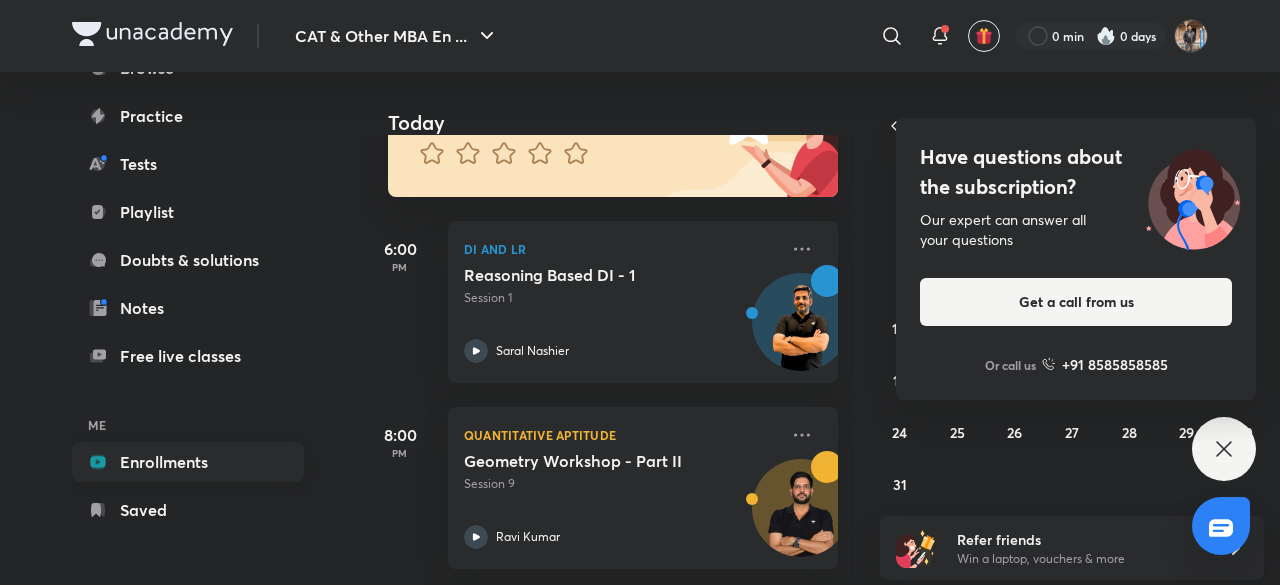 click on "Enrollments" at bounding box center [188, 462] 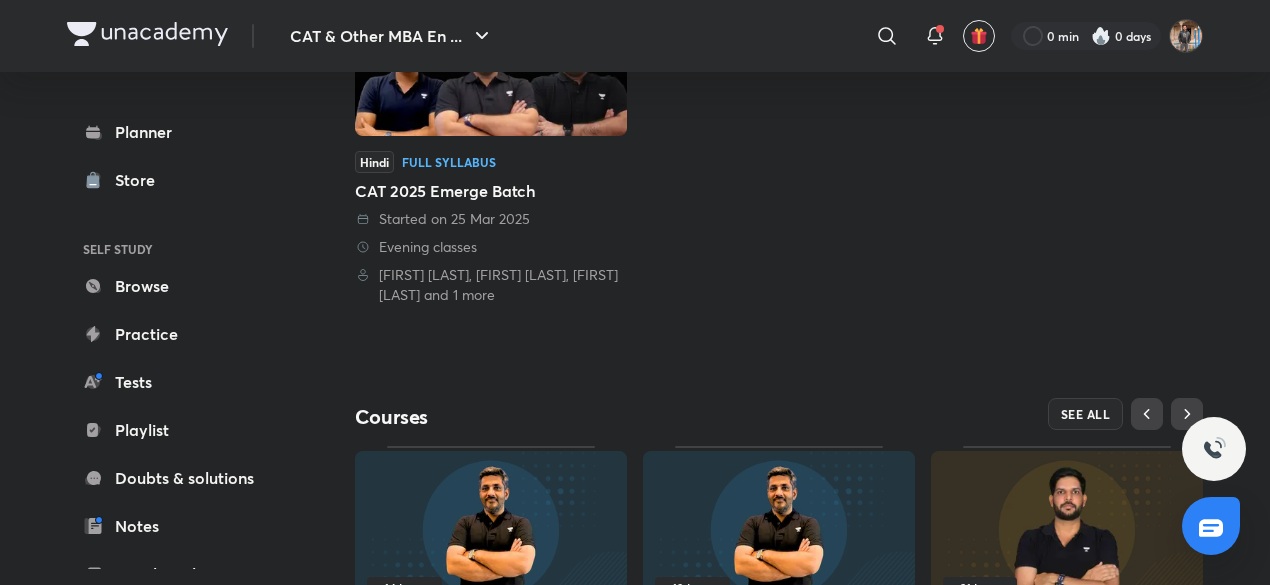 scroll, scrollTop: 357, scrollLeft: 0, axis: vertical 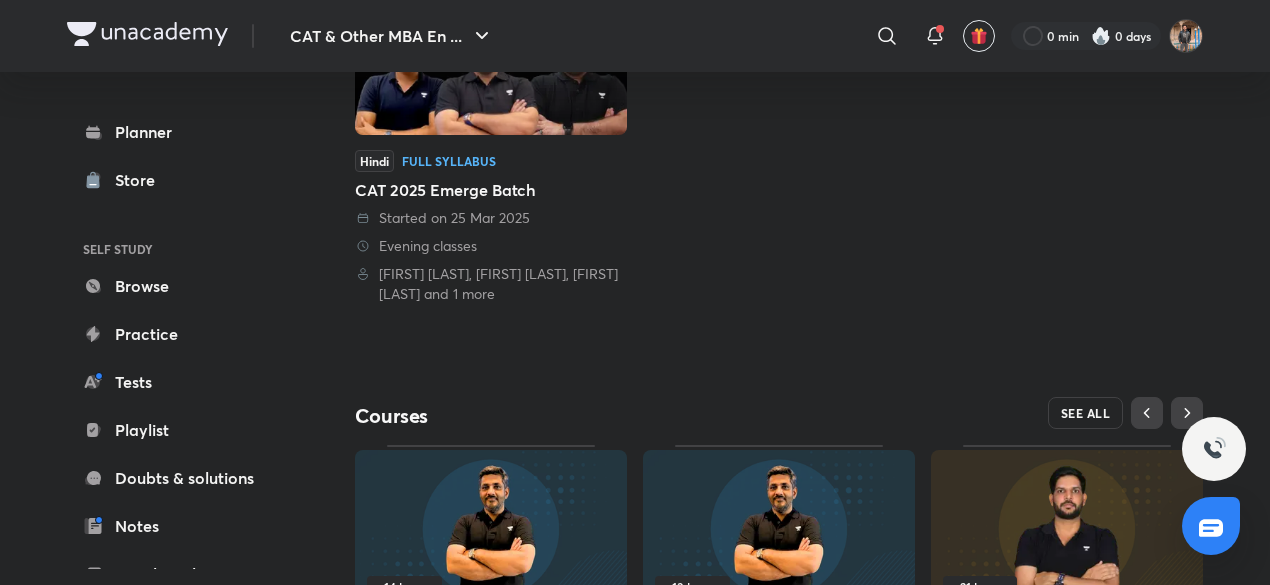 click on "SEE ALL" at bounding box center [1086, 413] 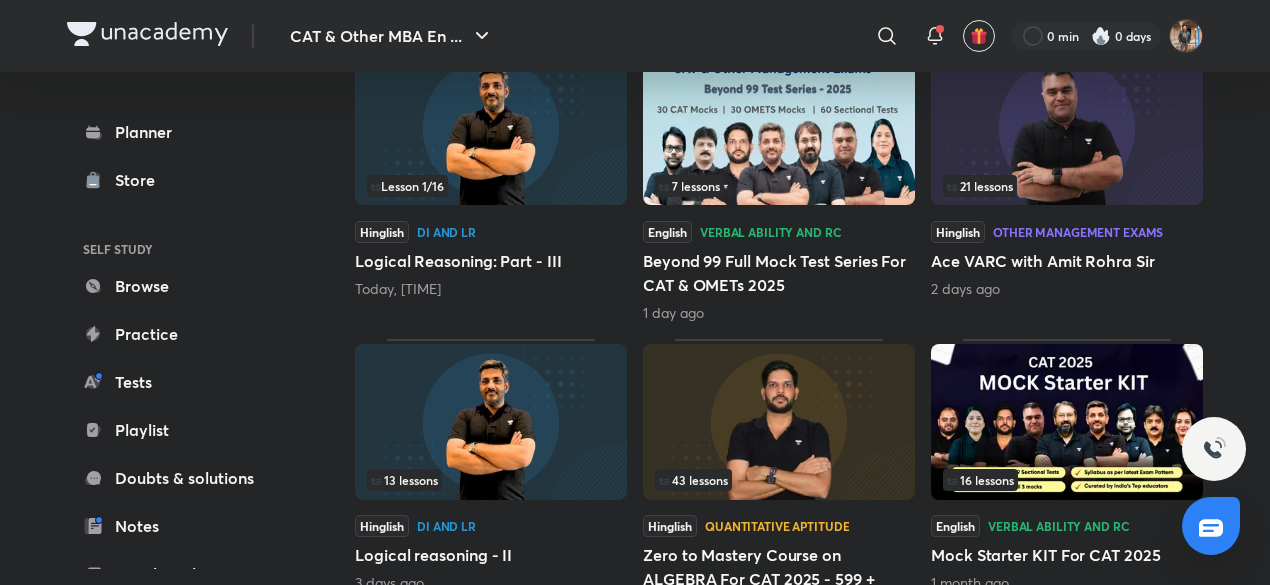 scroll, scrollTop: 1042, scrollLeft: 0, axis: vertical 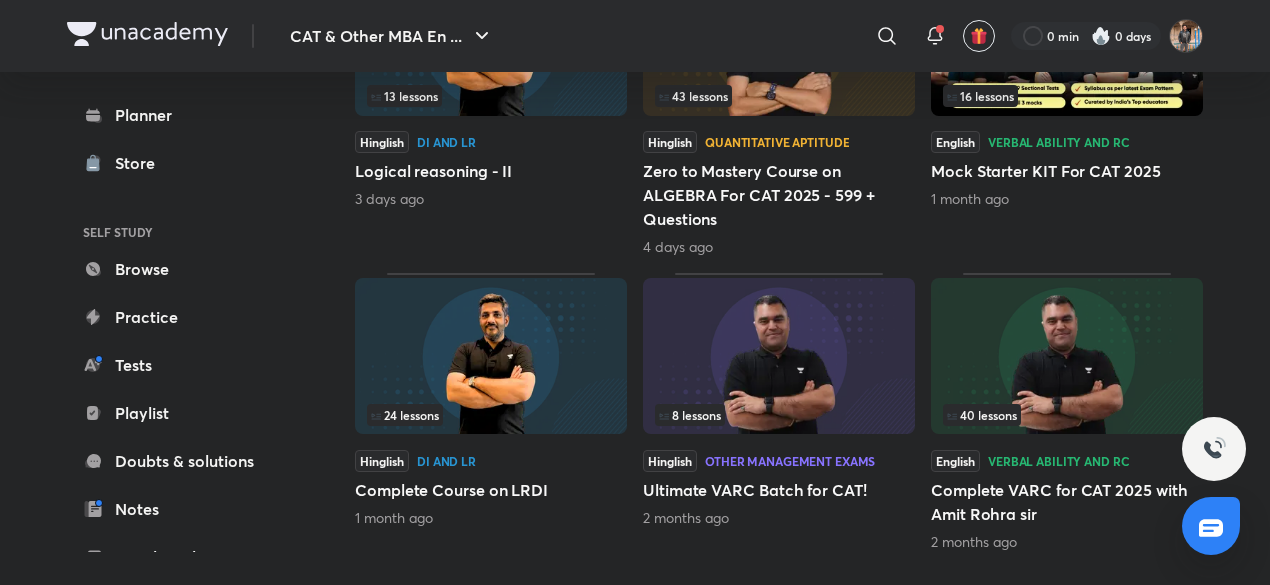 click at bounding box center (779, 356) 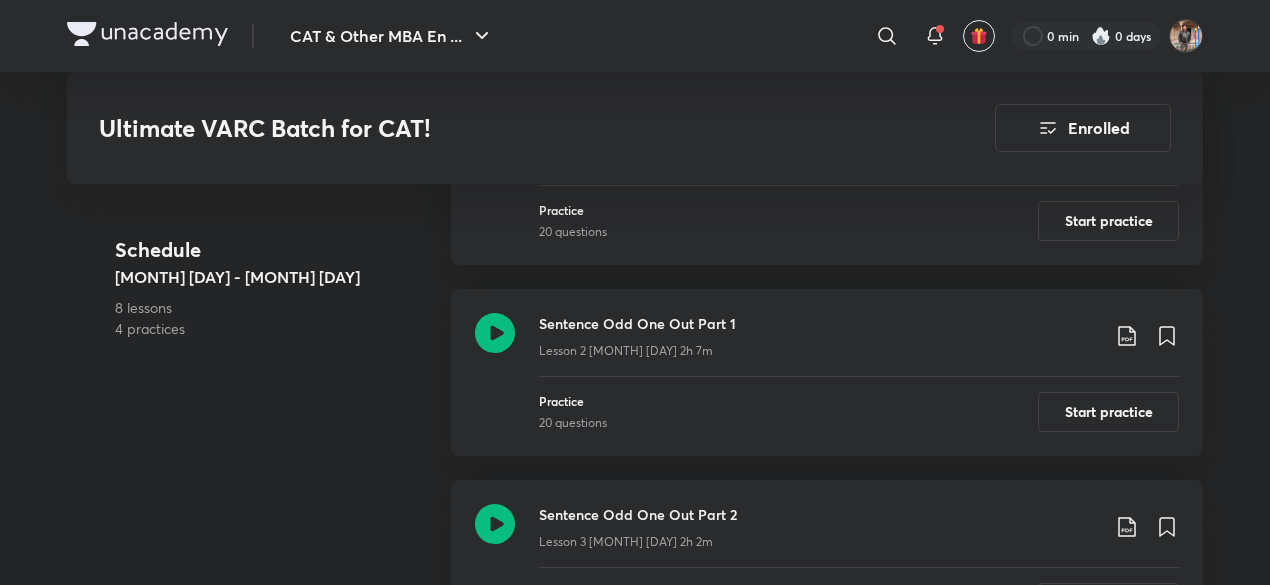 scroll, scrollTop: 1272, scrollLeft: 0, axis: vertical 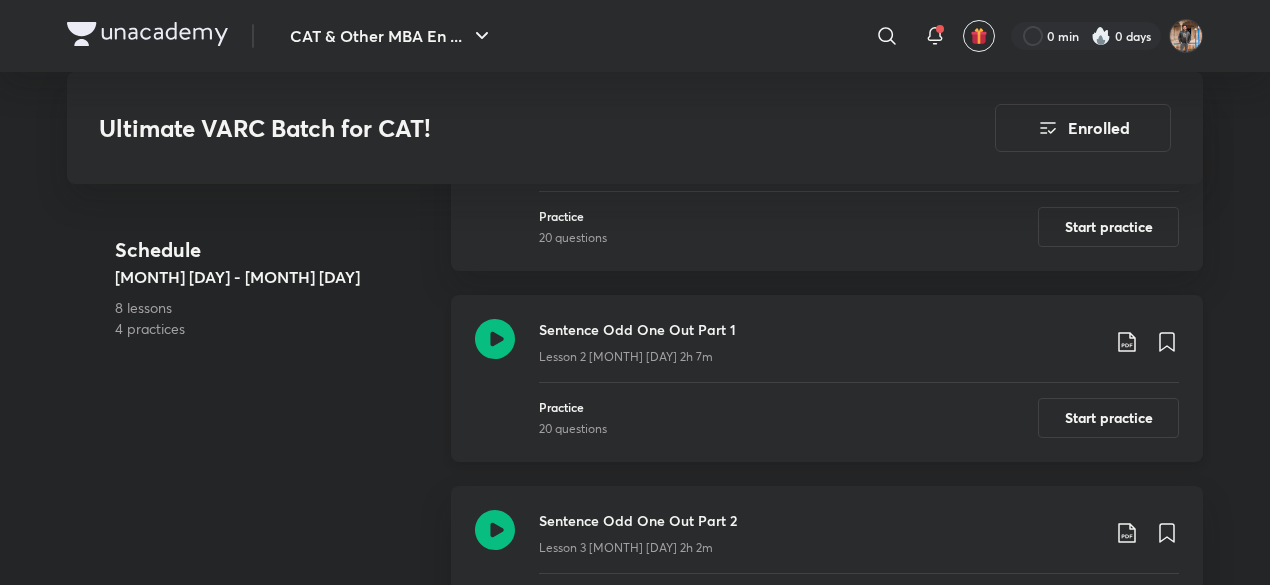 click 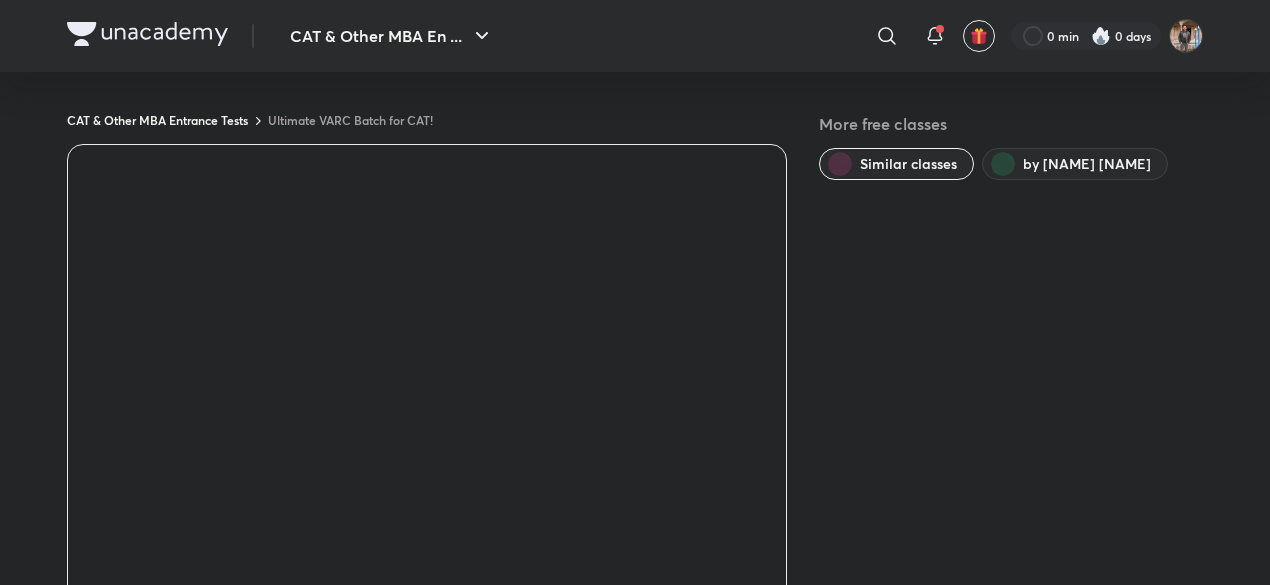 scroll, scrollTop: 1272, scrollLeft: 0, axis: vertical 